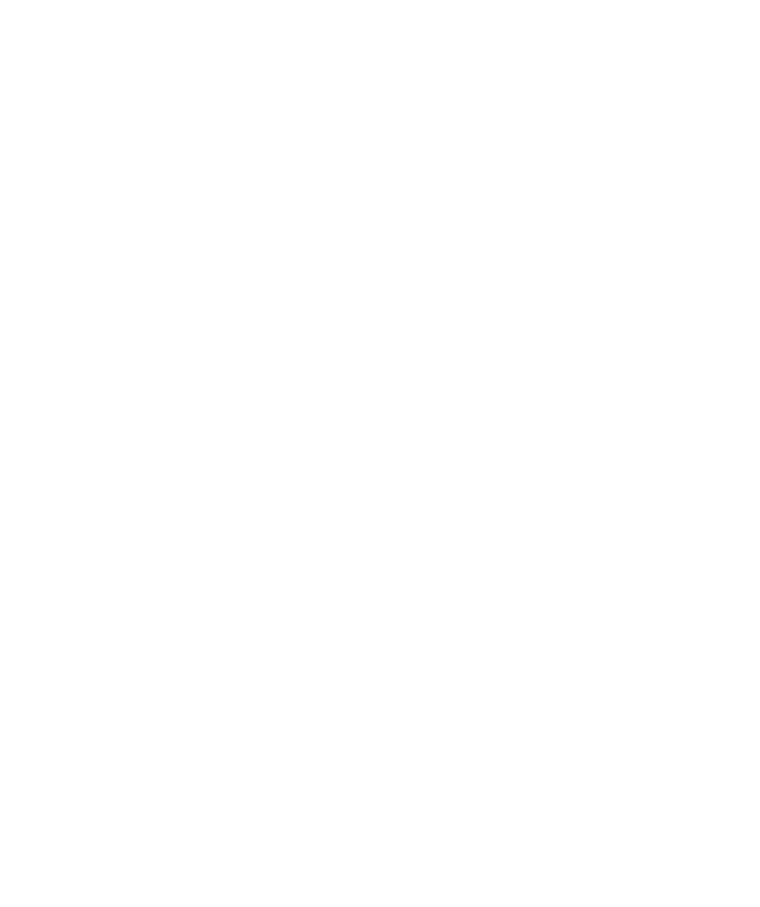 scroll, scrollTop: 0, scrollLeft: 0, axis: both 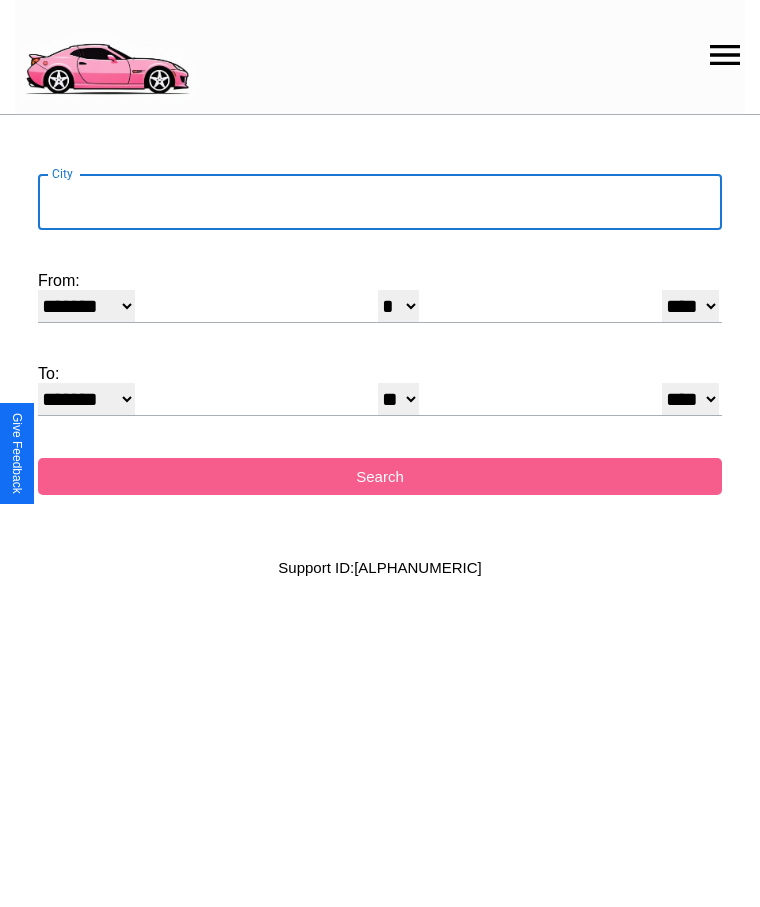 click on "City" at bounding box center [380, 202] 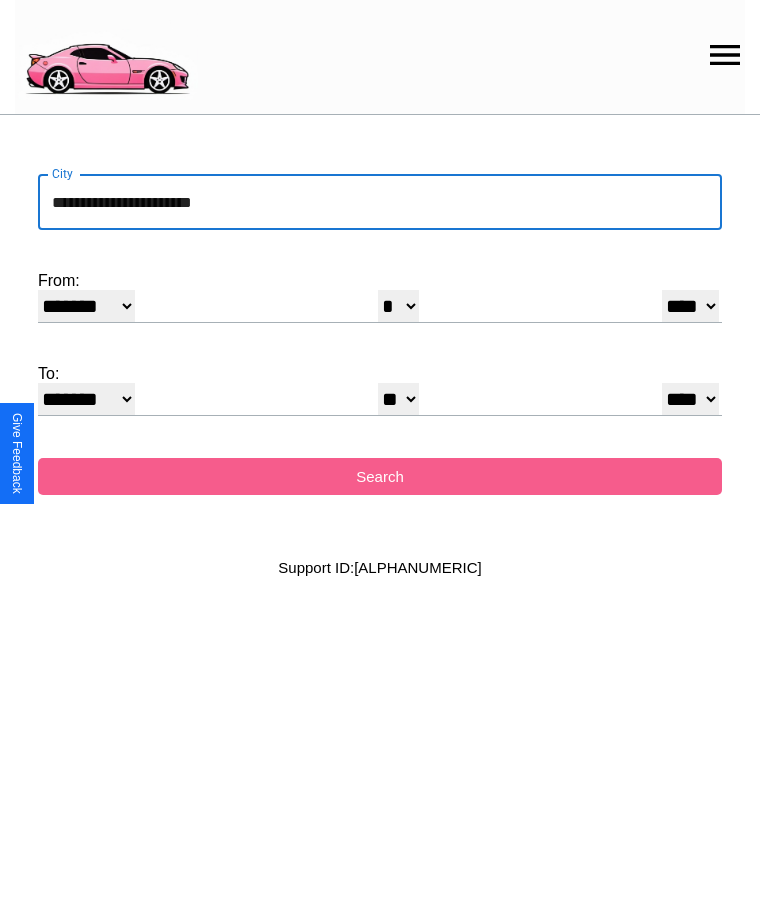 type on "**********" 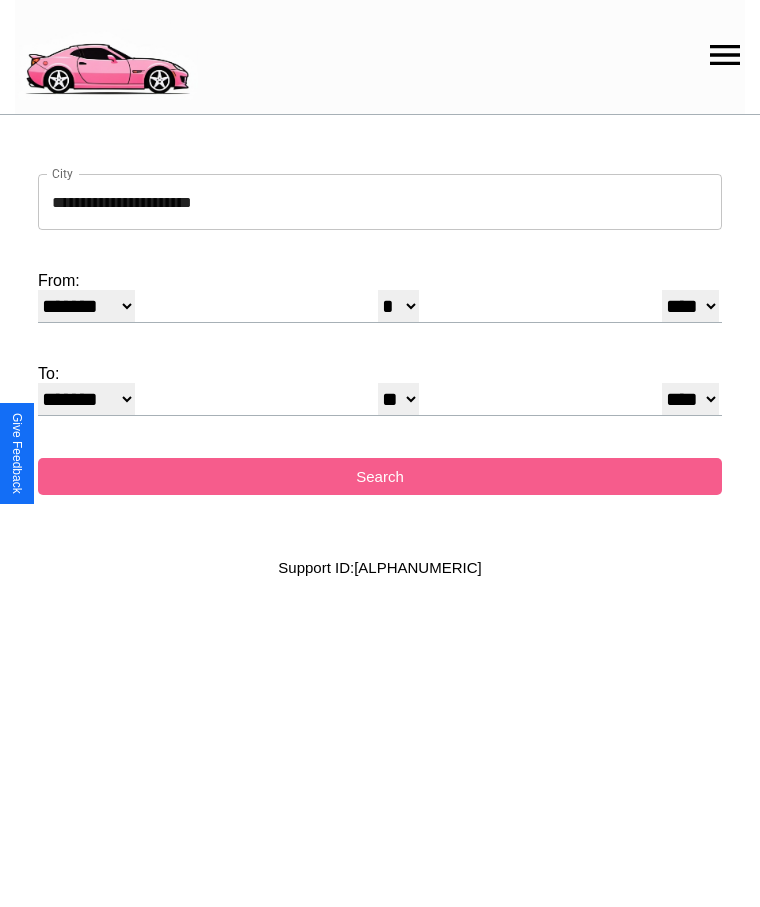 click on "******* ******** ***** ***** *** **** **** ****** ********* ******* ******** ********" at bounding box center (86, 306) 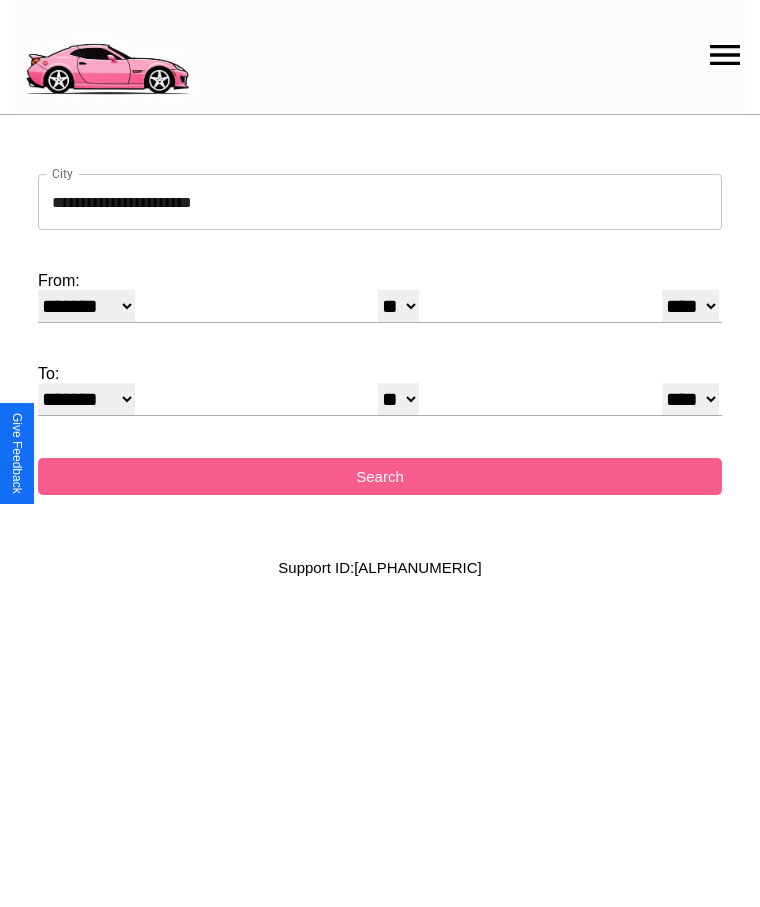 click on "**** **** **** **** **** **** **** **** **** ****" at bounding box center [690, 306] 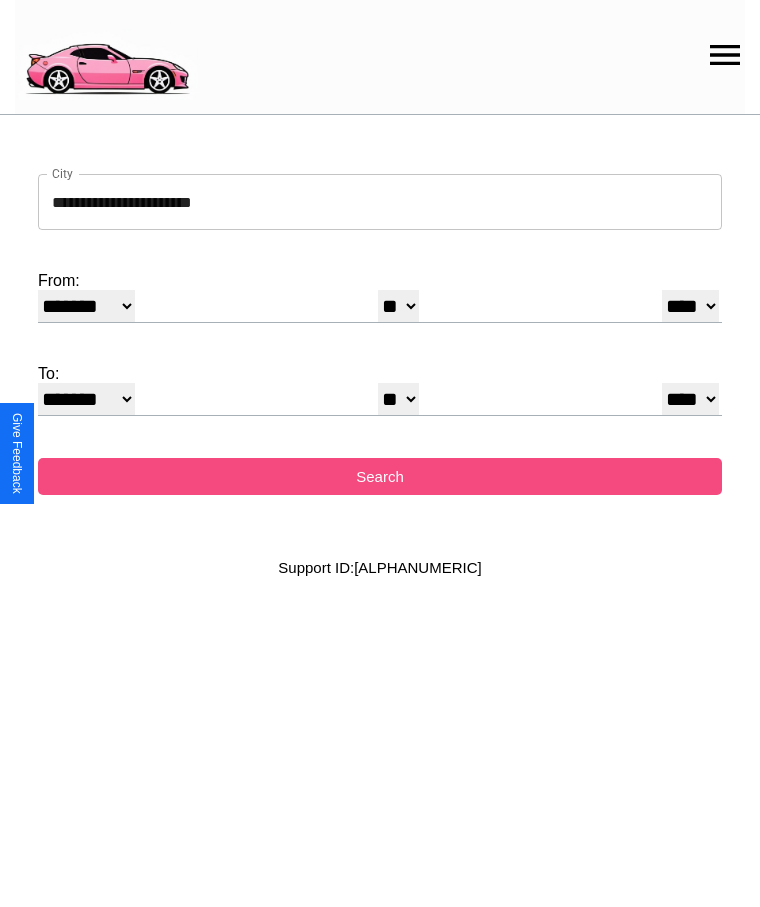 click on "Search" at bounding box center [380, 476] 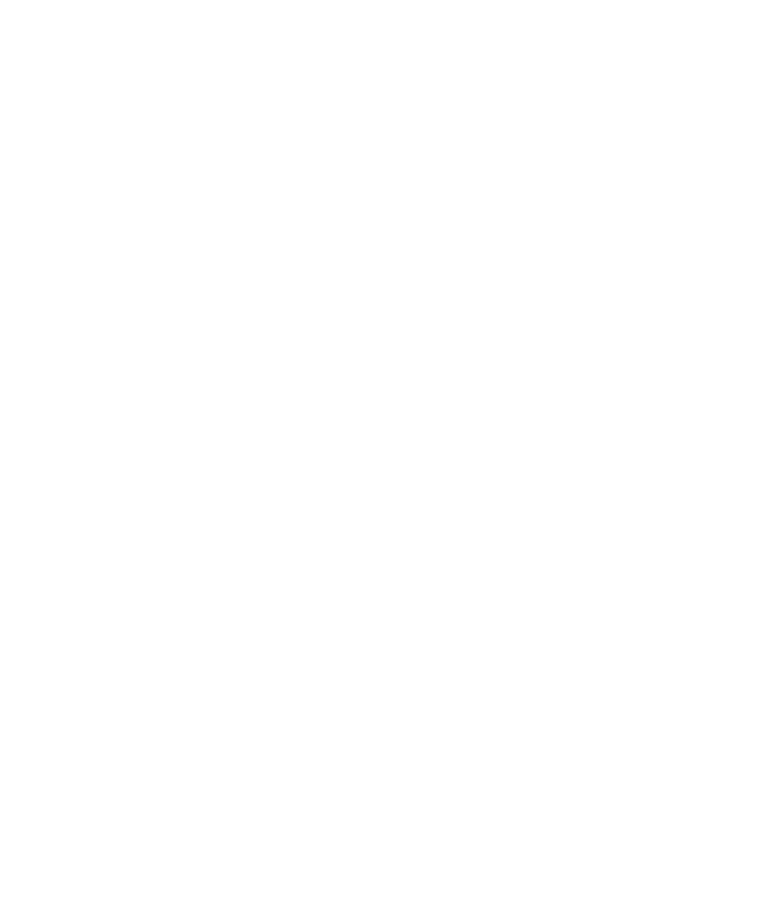 scroll, scrollTop: 0, scrollLeft: 0, axis: both 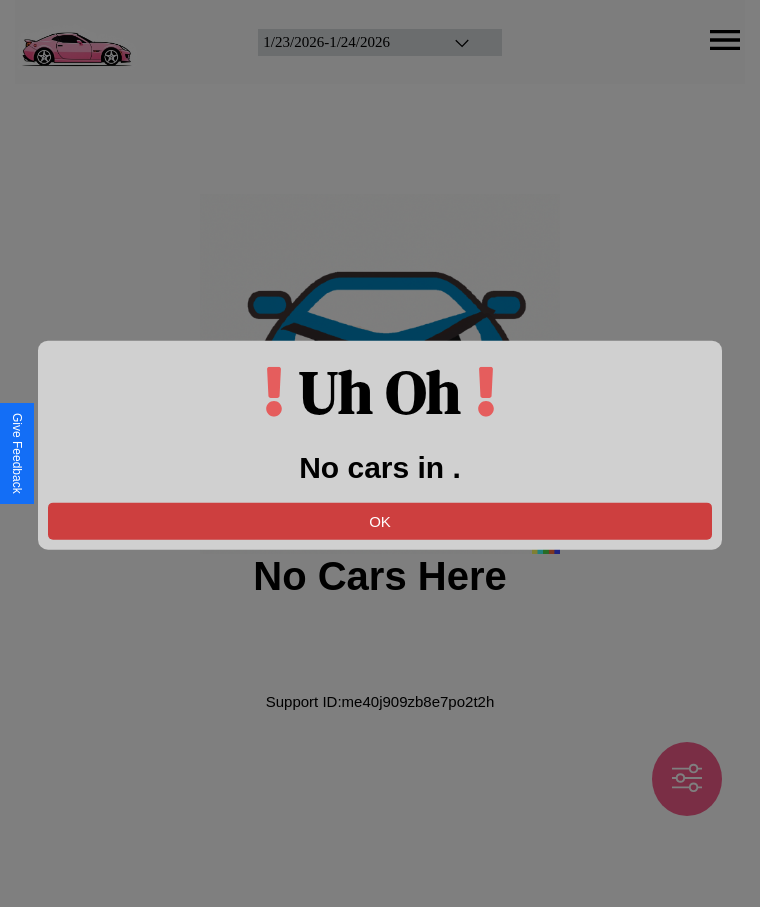 click on "OK" at bounding box center [380, 520] 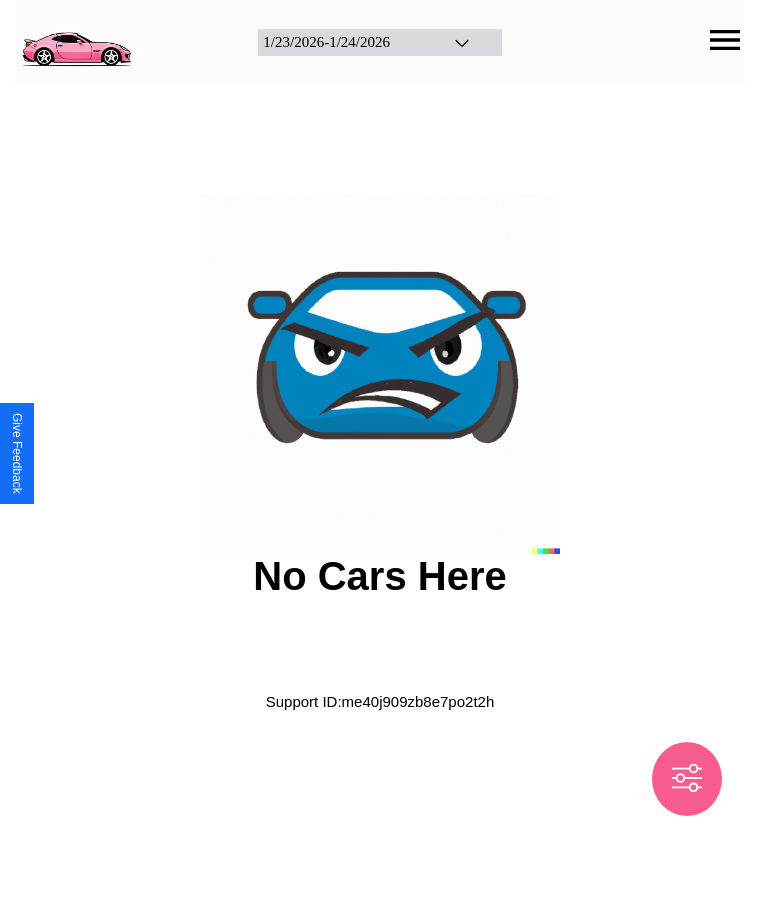 click at bounding box center [76, 40] 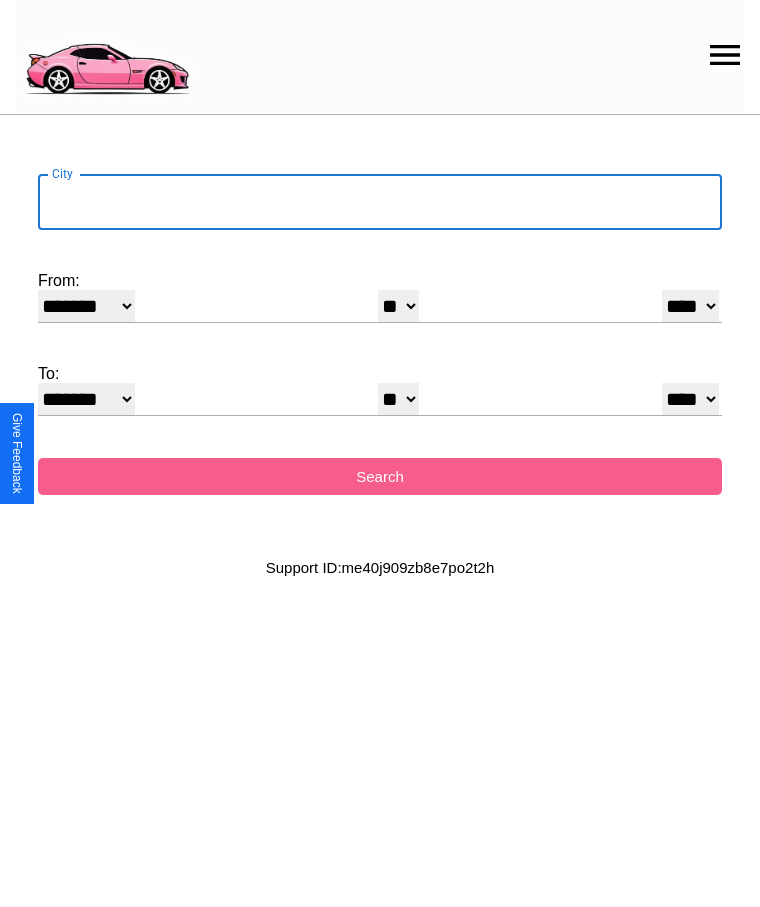 click on "City" at bounding box center [380, 202] 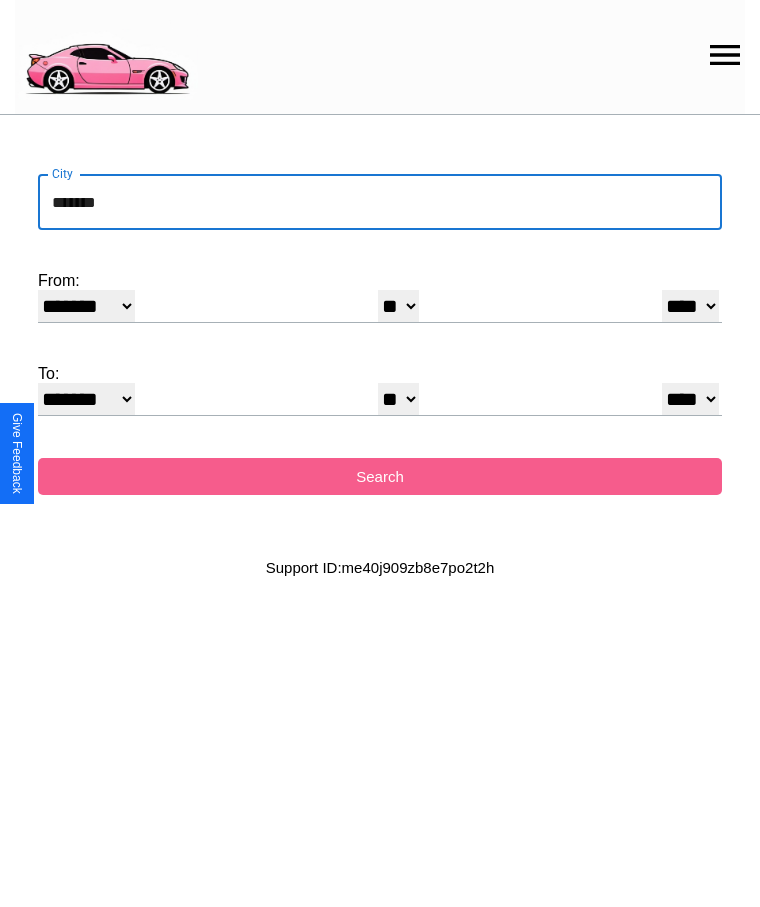 type on "*******" 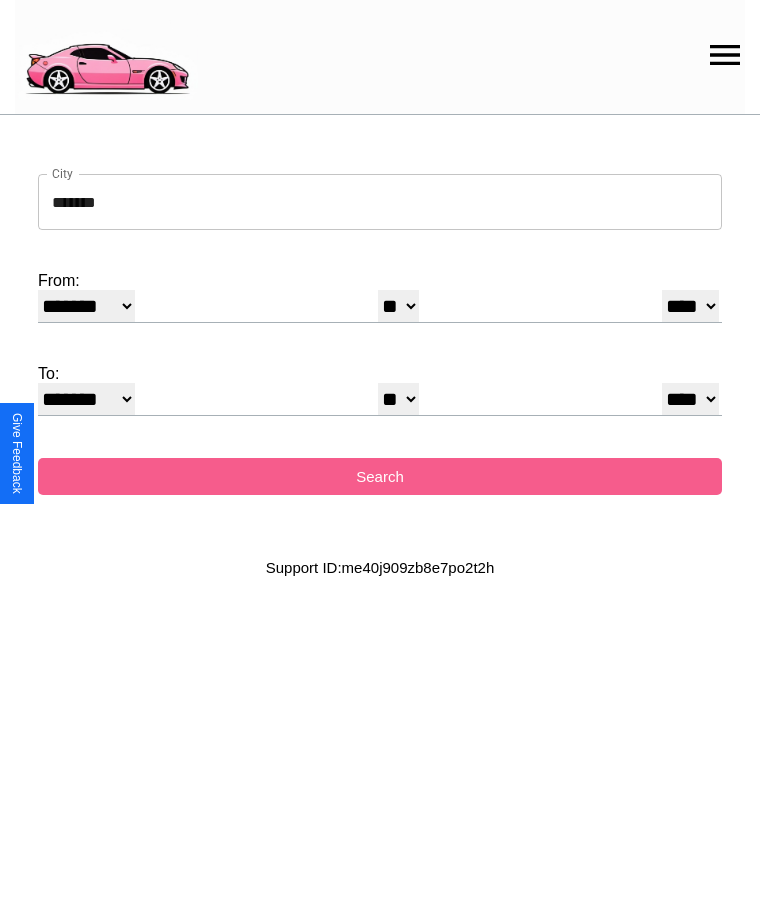 select on "*" 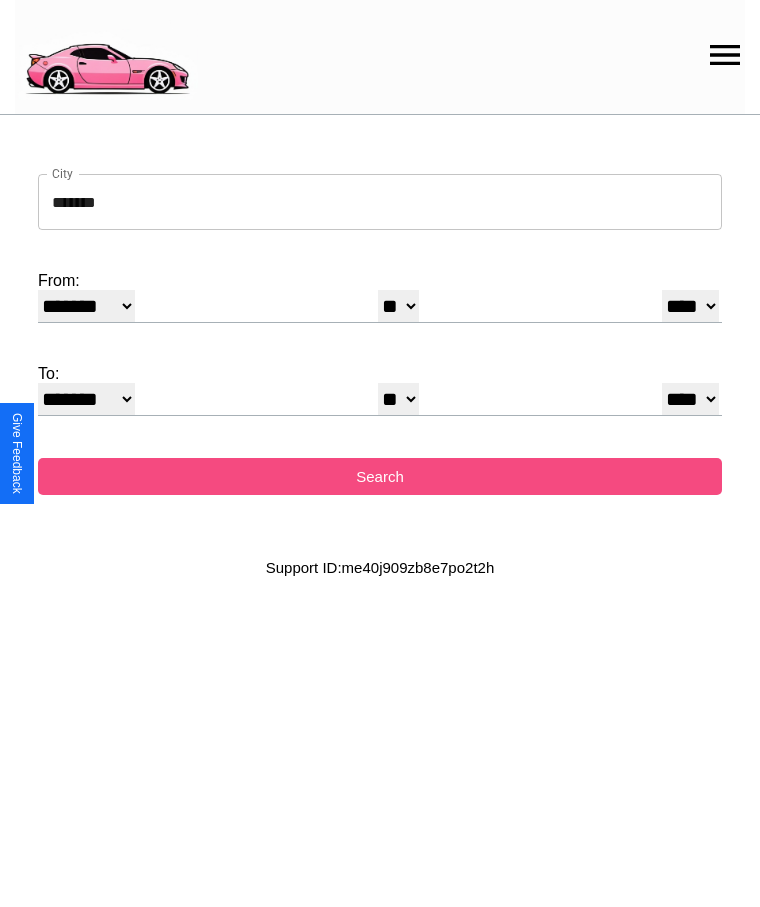 click on "Search" at bounding box center [380, 476] 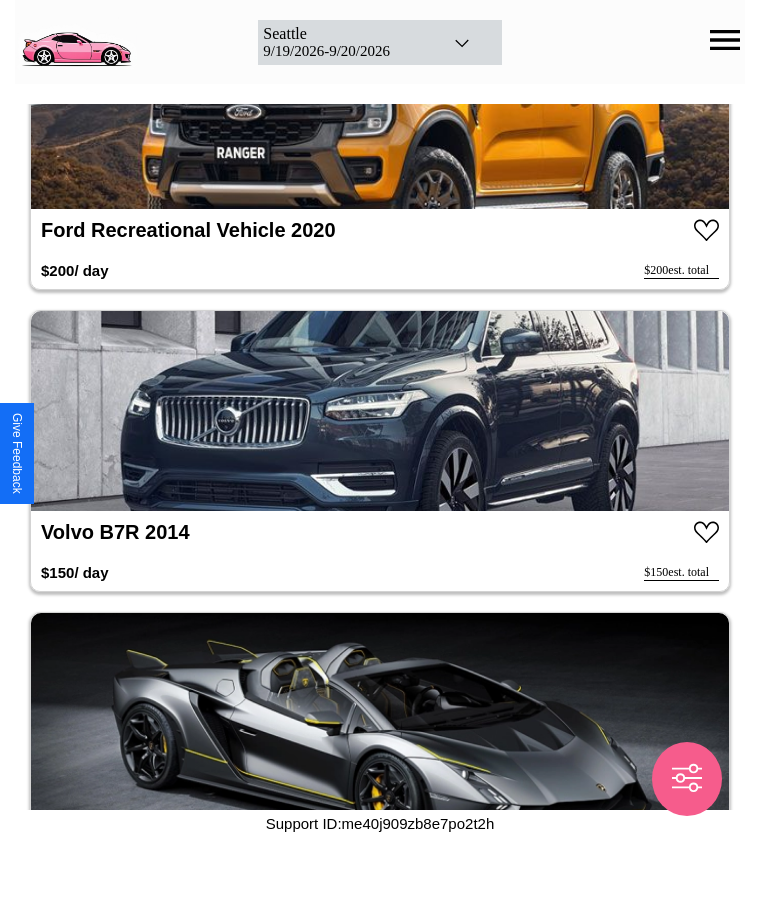 scroll, scrollTop: 12200, scrollLeft: 0, axis: vertical 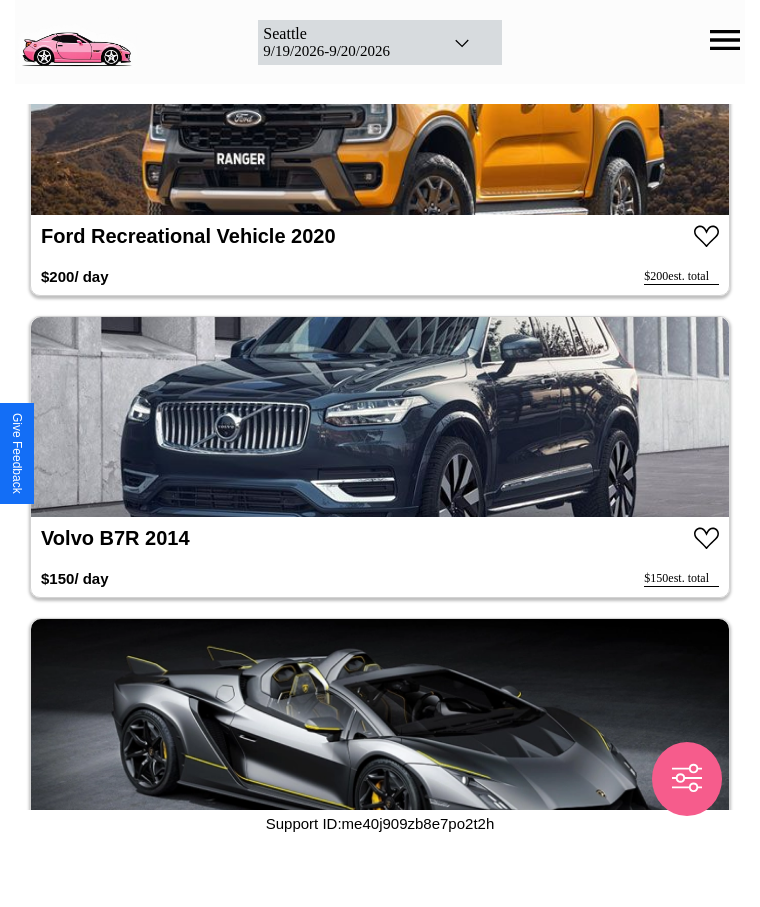 click at bounding box center (380, 417) 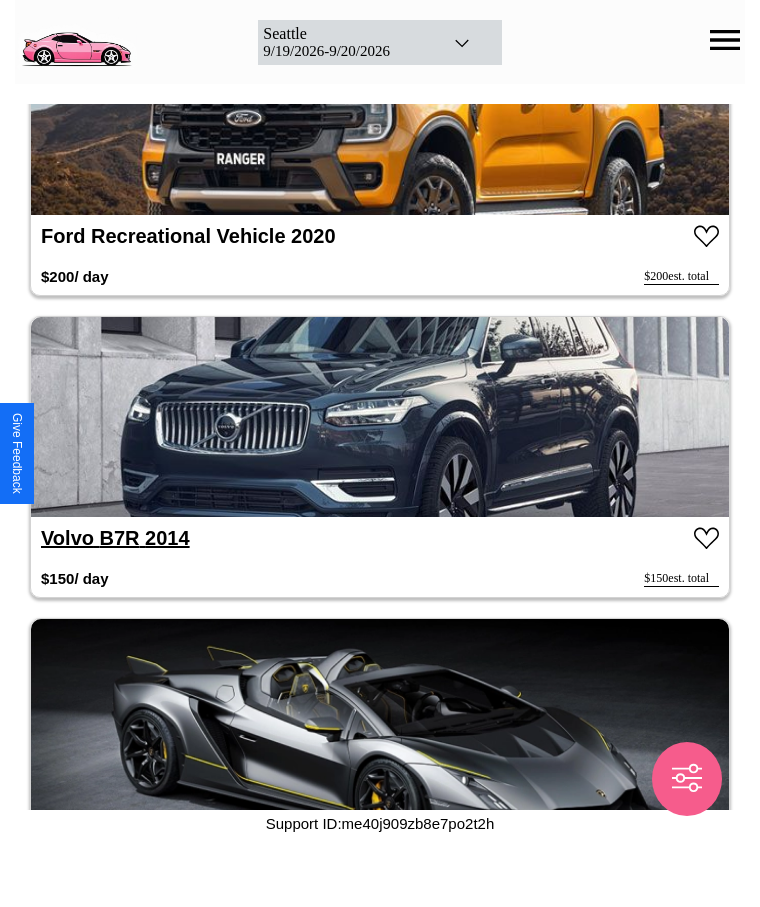 click at bounding box center (380, 417) 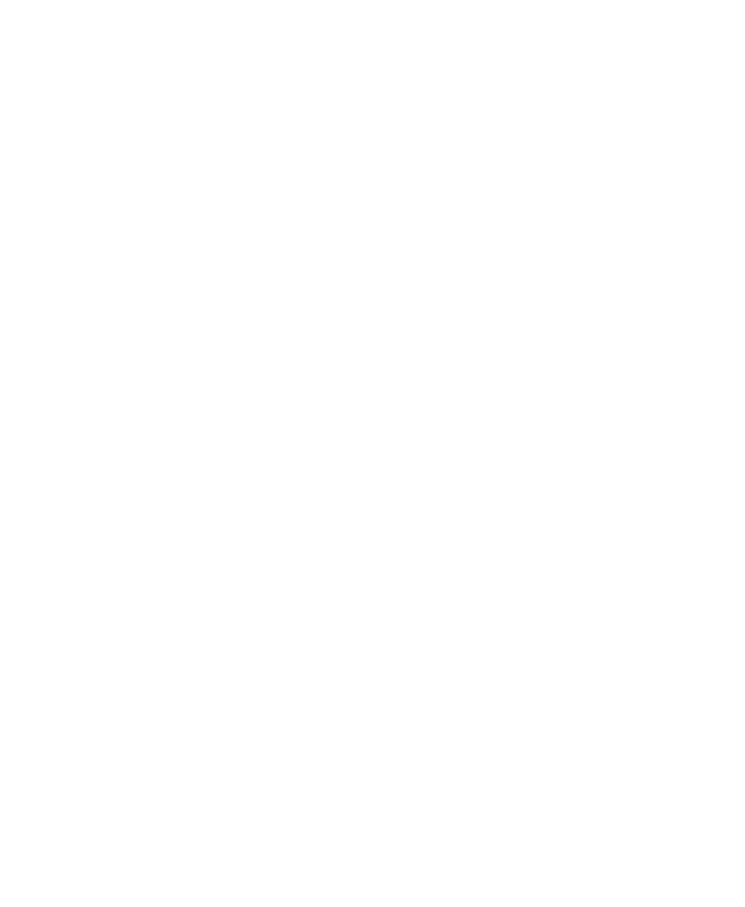 scroll, scrollTop: 0, scrollLeft: 0, axis: both 